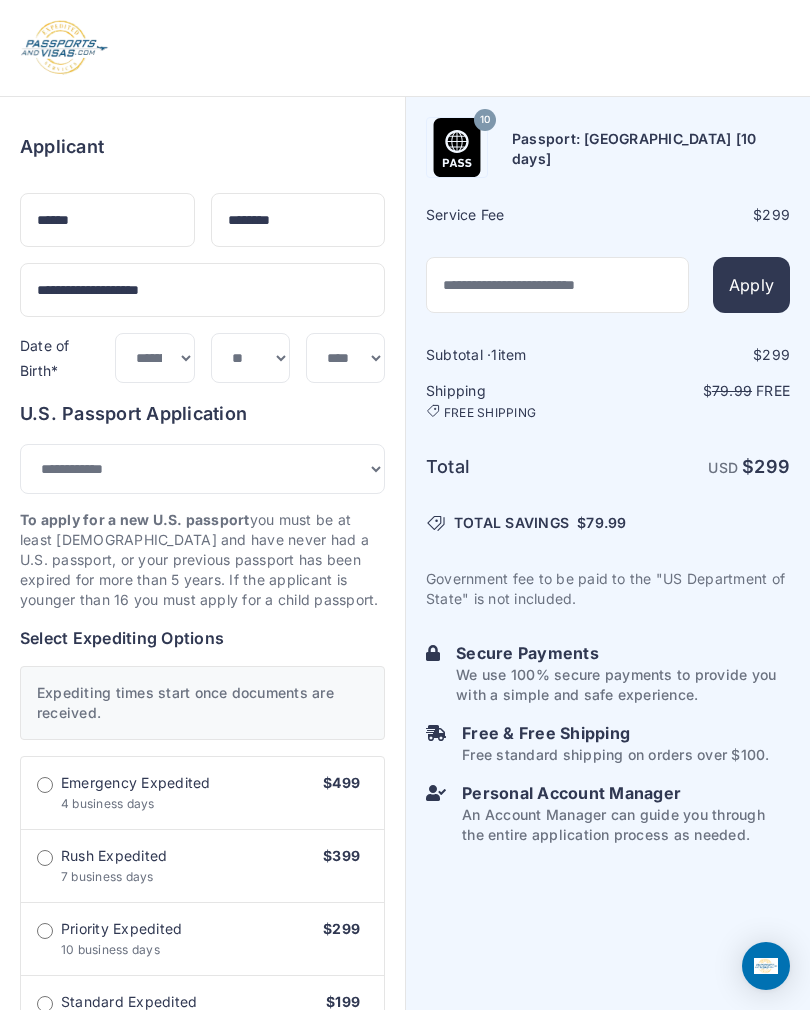 select on "**" 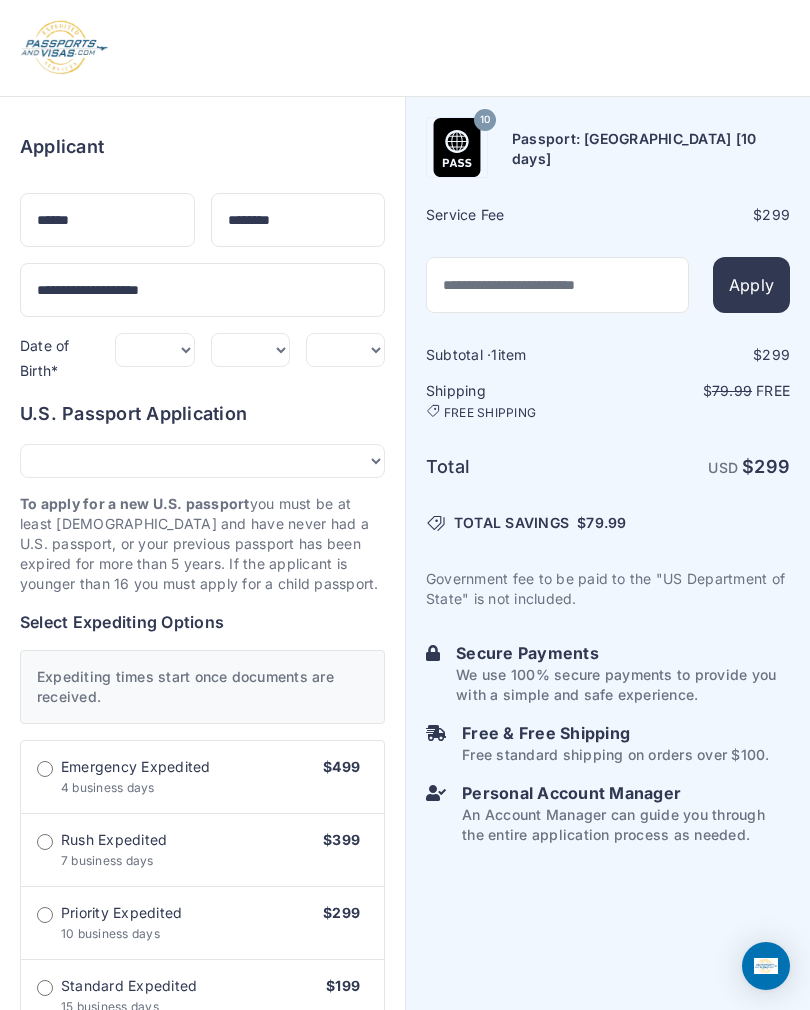 scroll, scrollTop: 1005, scrollLeft: 0, axis: vertical 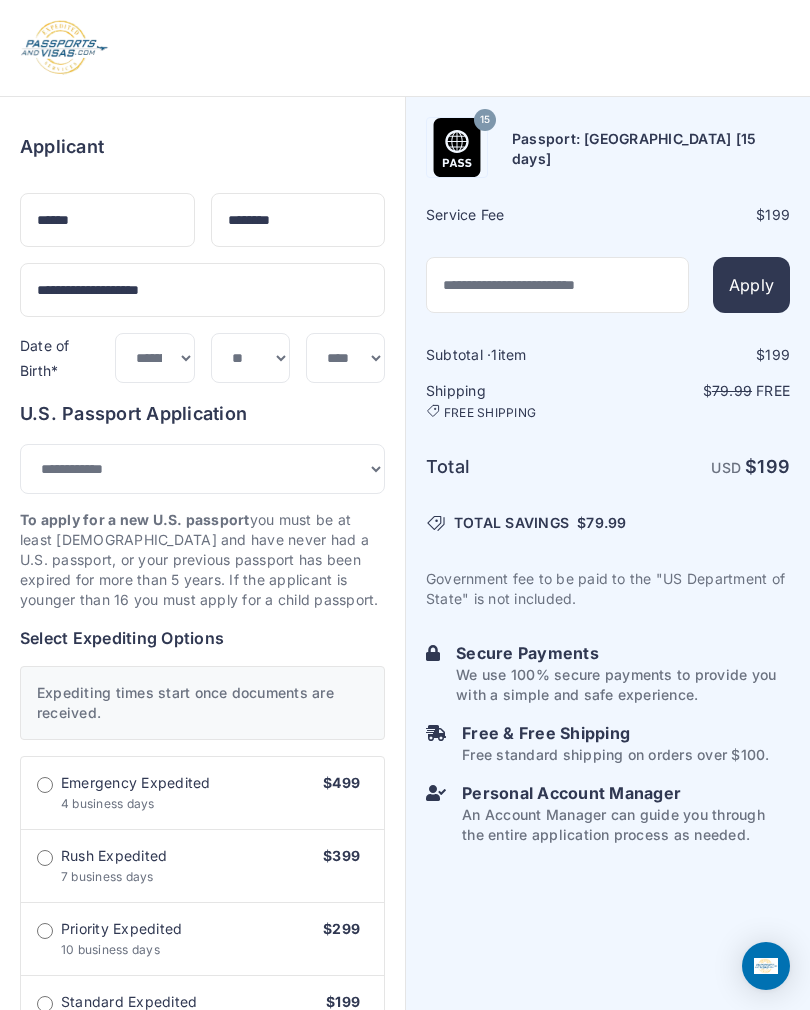 select on "***" 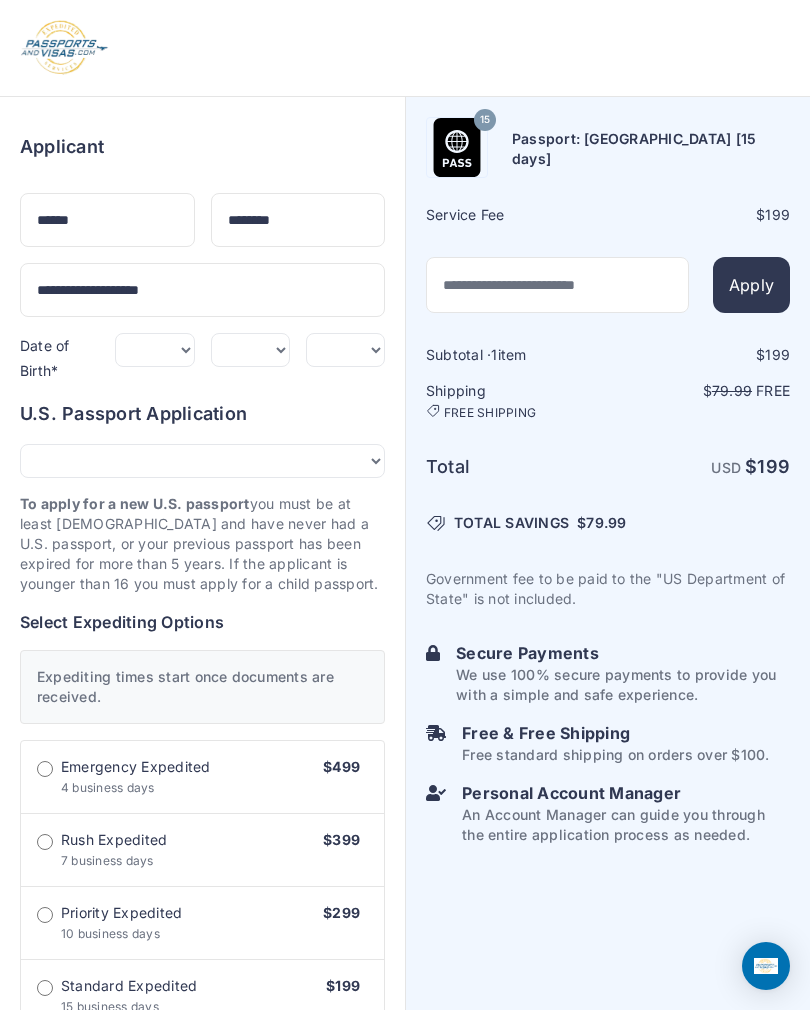 scroll, scrollTop: 0, scrollLeft: 0, axis: both 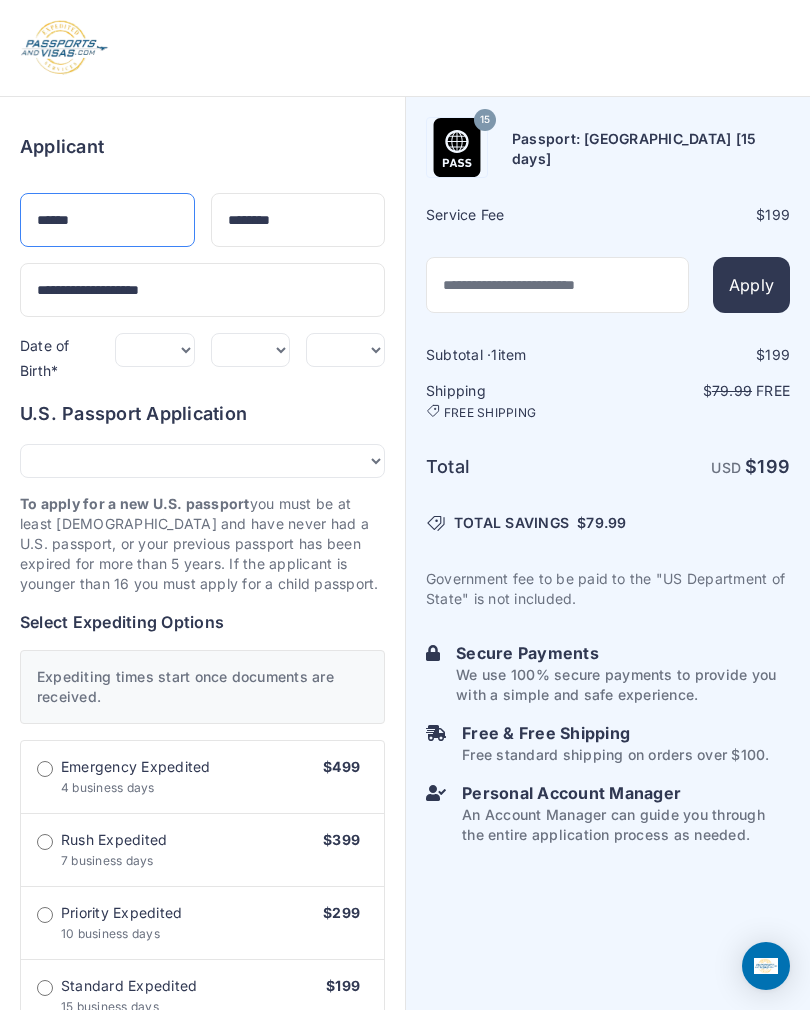 click on "******" at bounding box center (107, 220) 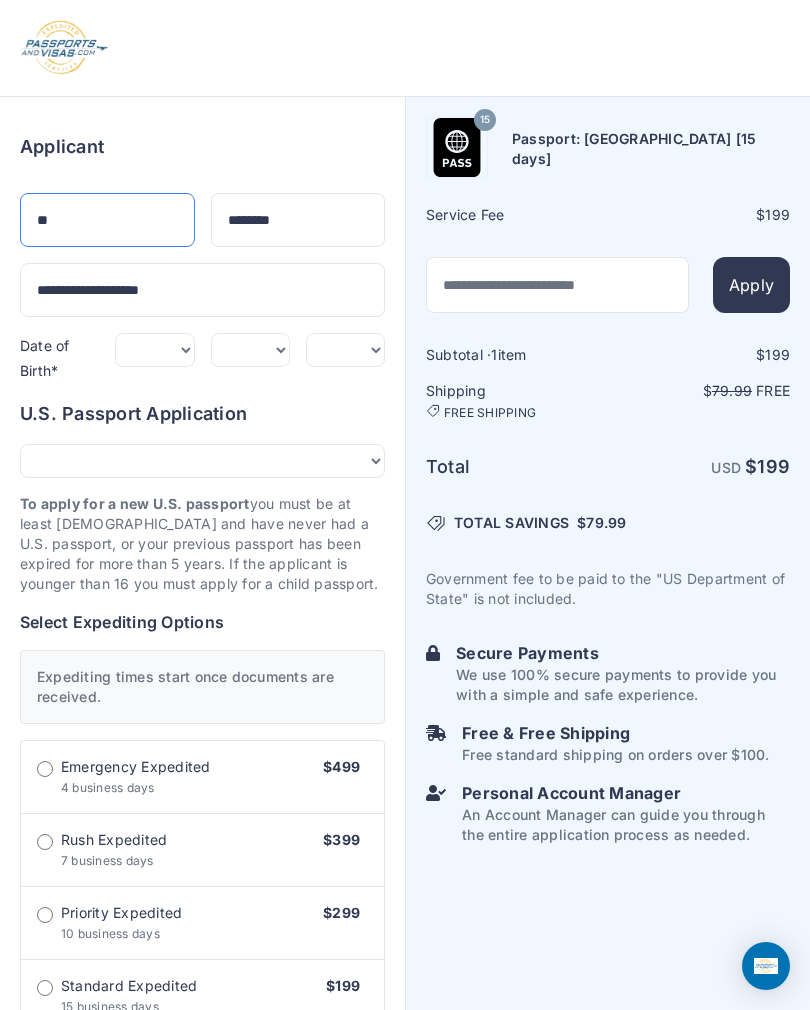 type on "*" 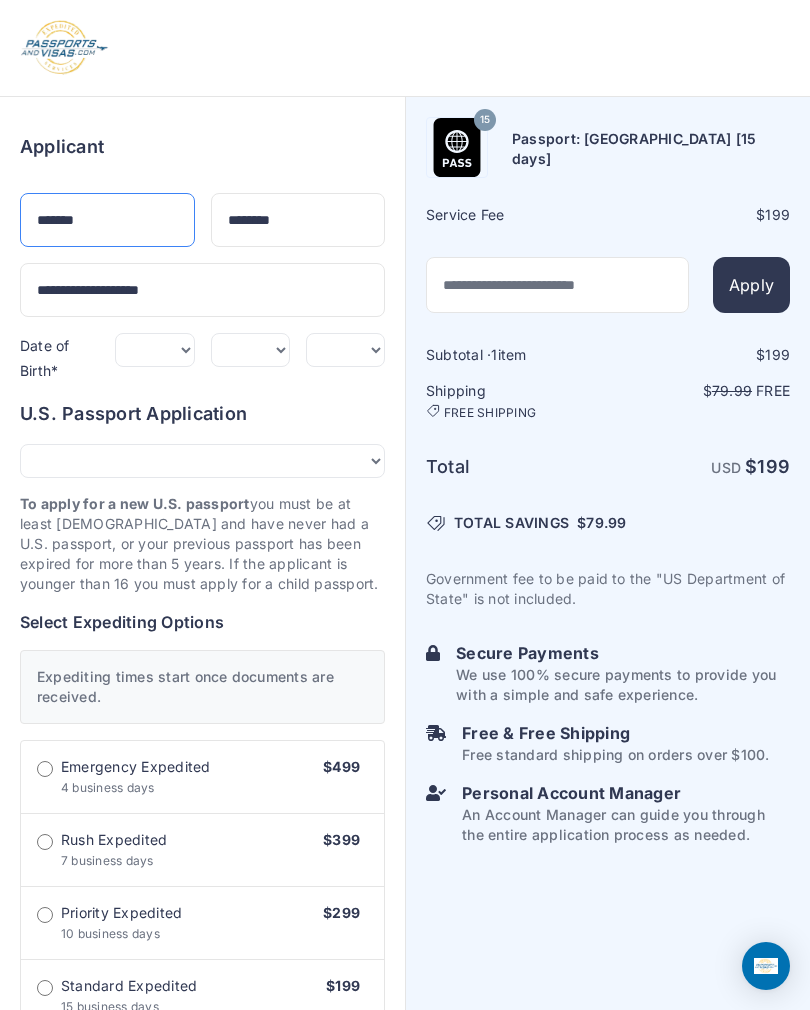 type on "*******" 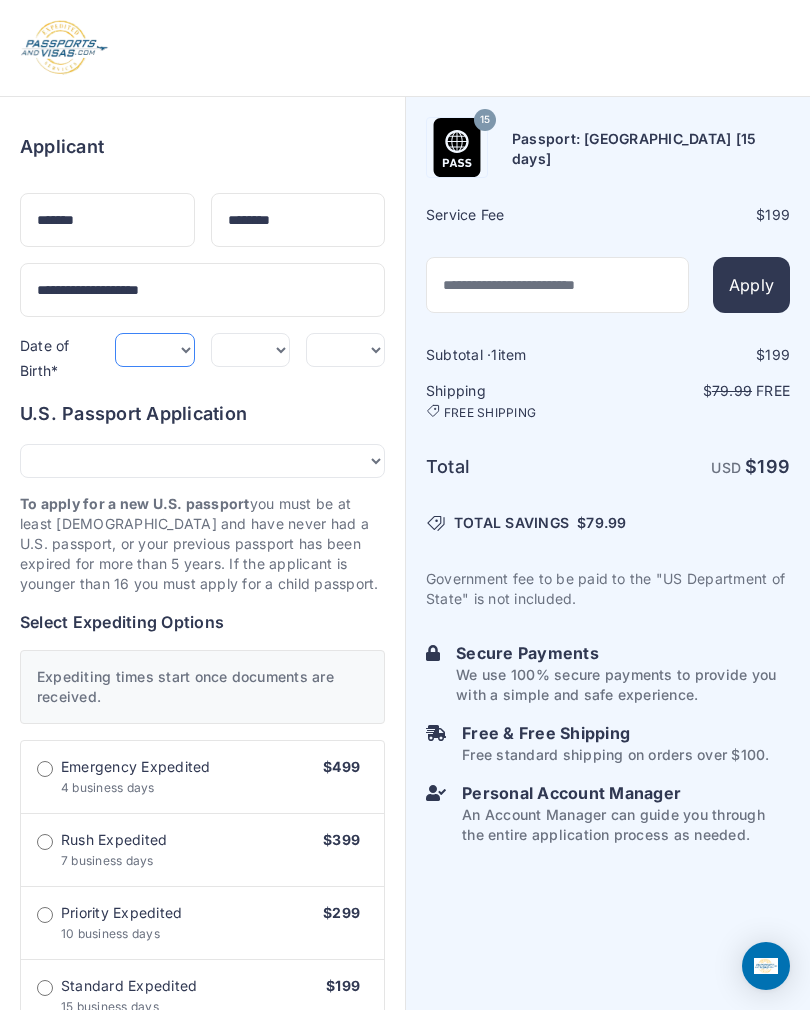 click on "*****
*******
********
*****
*****
***
****
****
******
*********
*******
********
********" at bounding box center [154, 350] 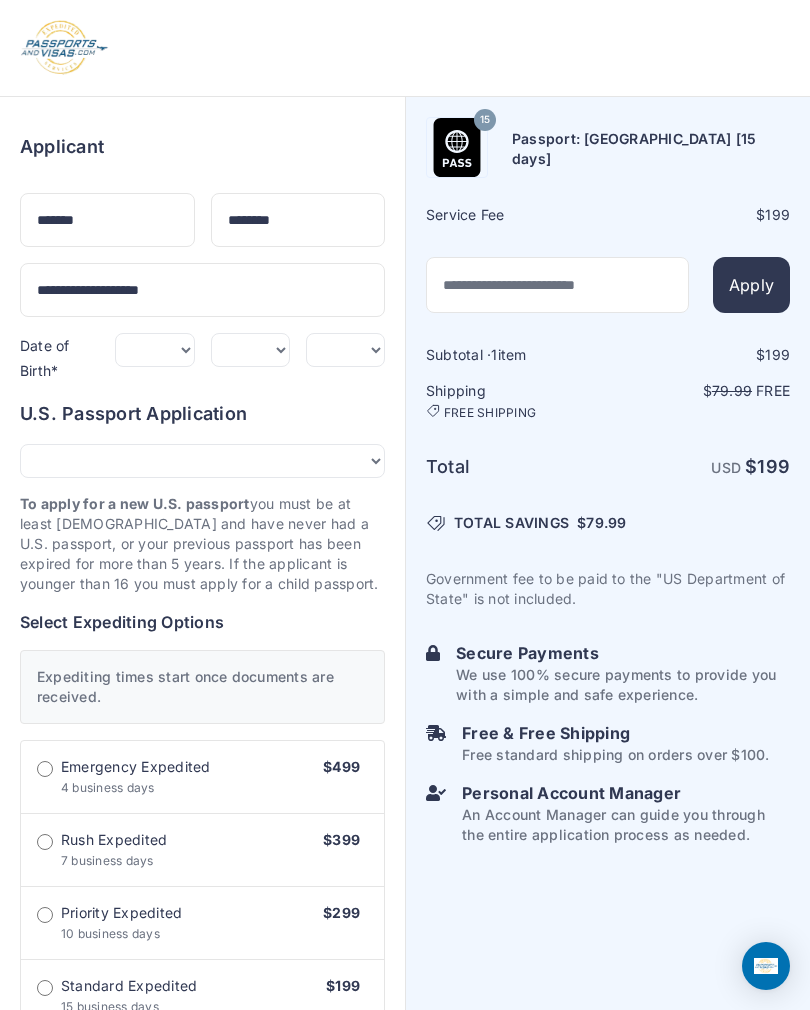 click on "***
*
*
*
*
*
*
*
*
*
**
**
**
**
** ** ** ** ** **" at bounding box center [250, 350] 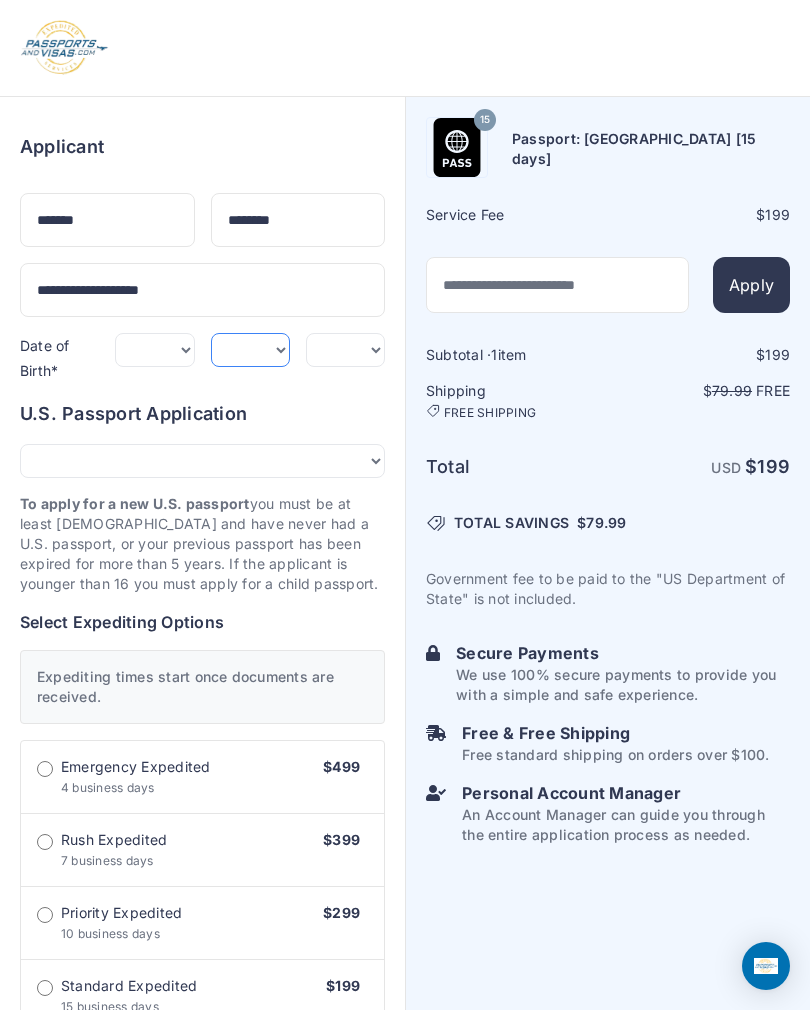 select on "*" 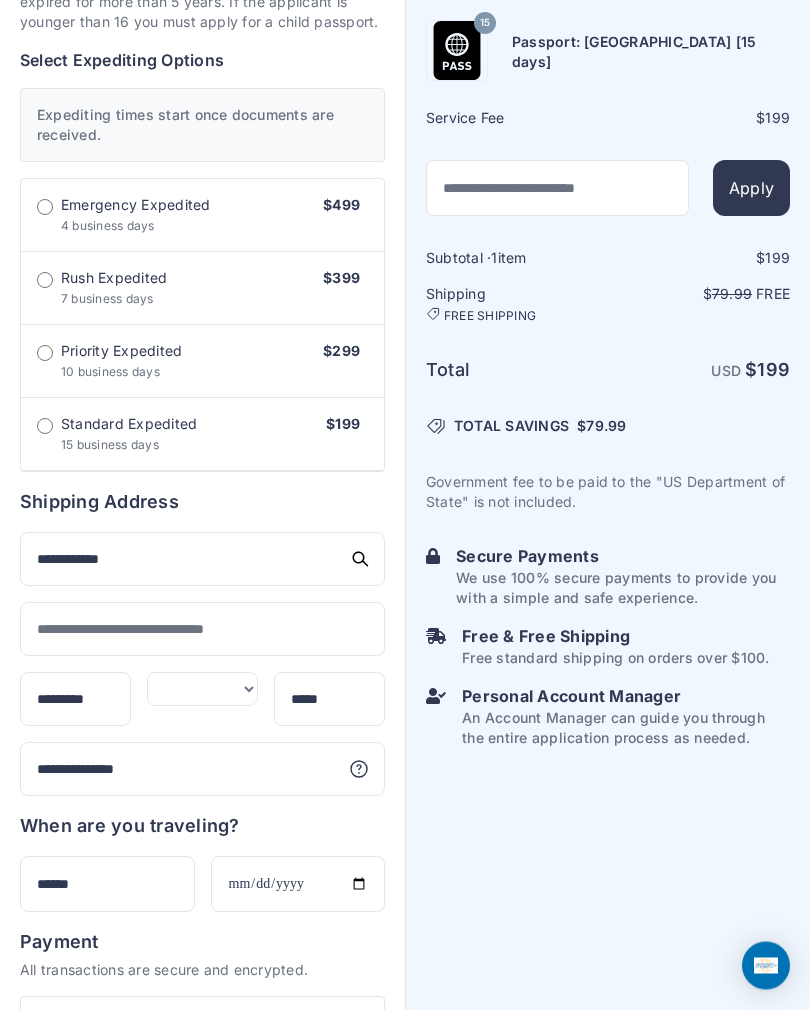 scroll, scrollTop: 562, scrollLeft: 0, axis: vertical 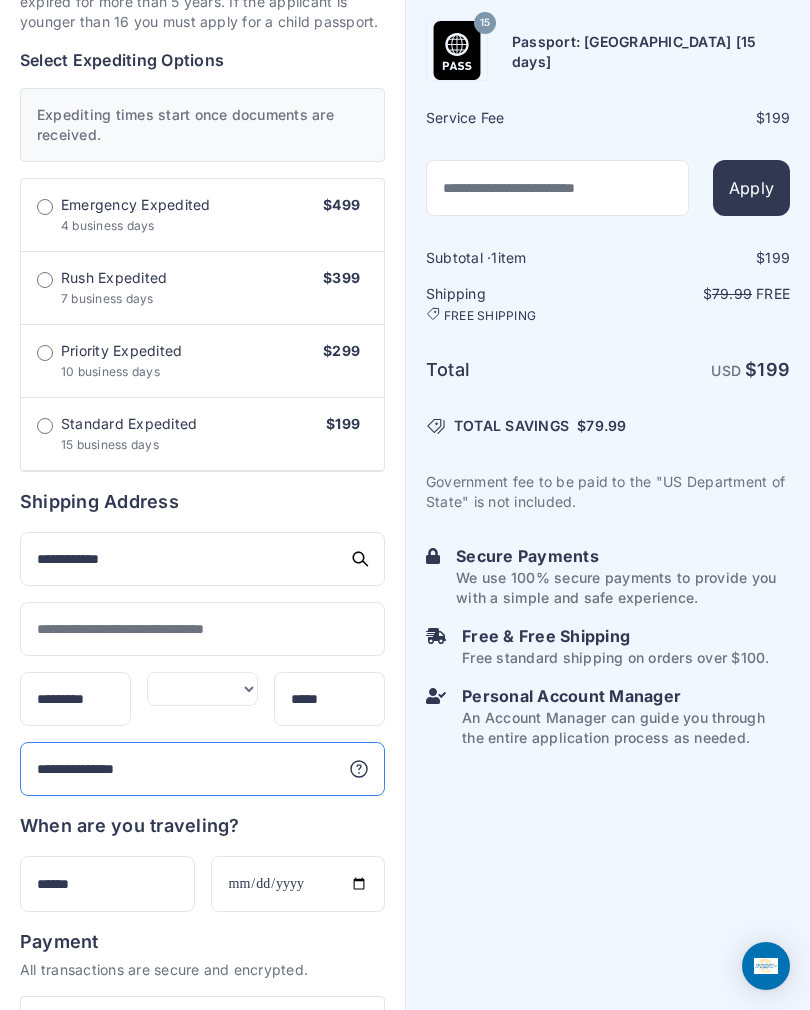 click on "**********" at bounding box center [202, 769] 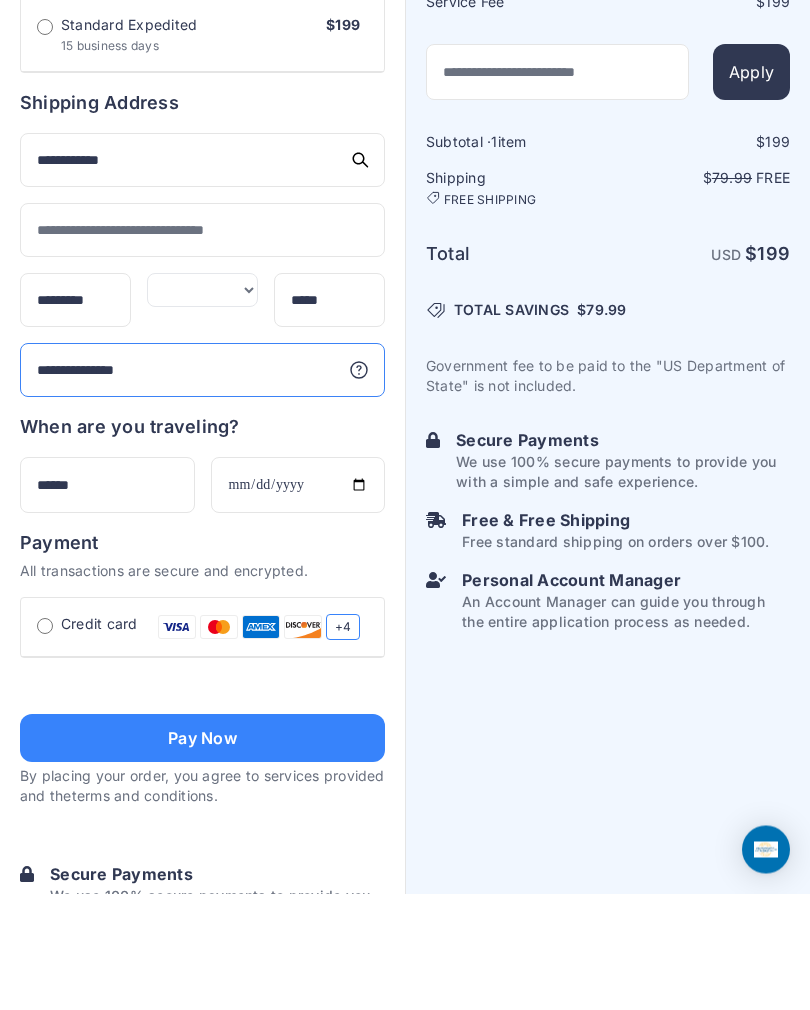 scroll, scrollTop: 853, scrollLeft: 0, axis: vertical 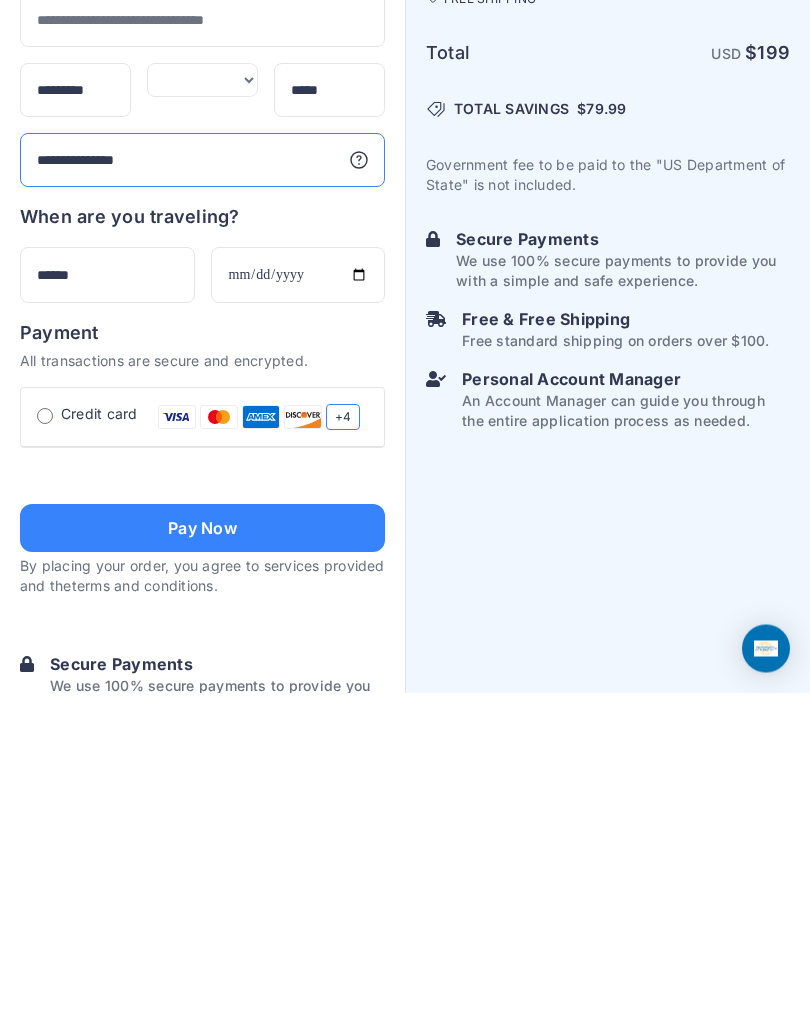 type on "**********" 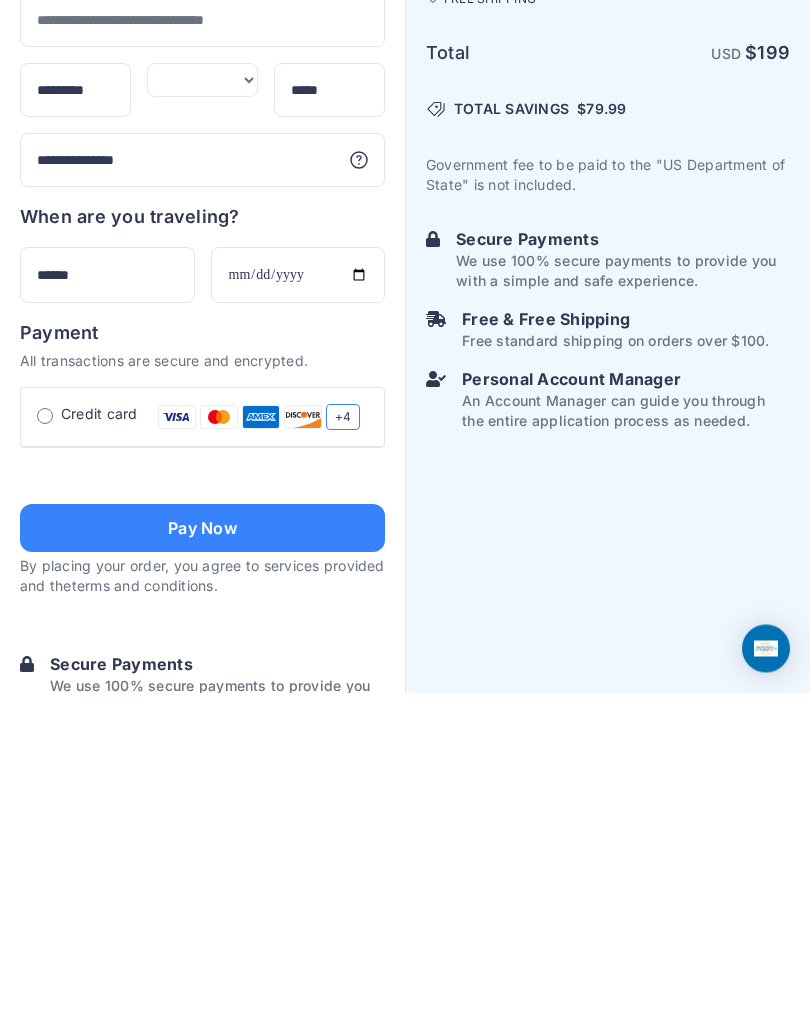 click at bounding box center (202, 792) 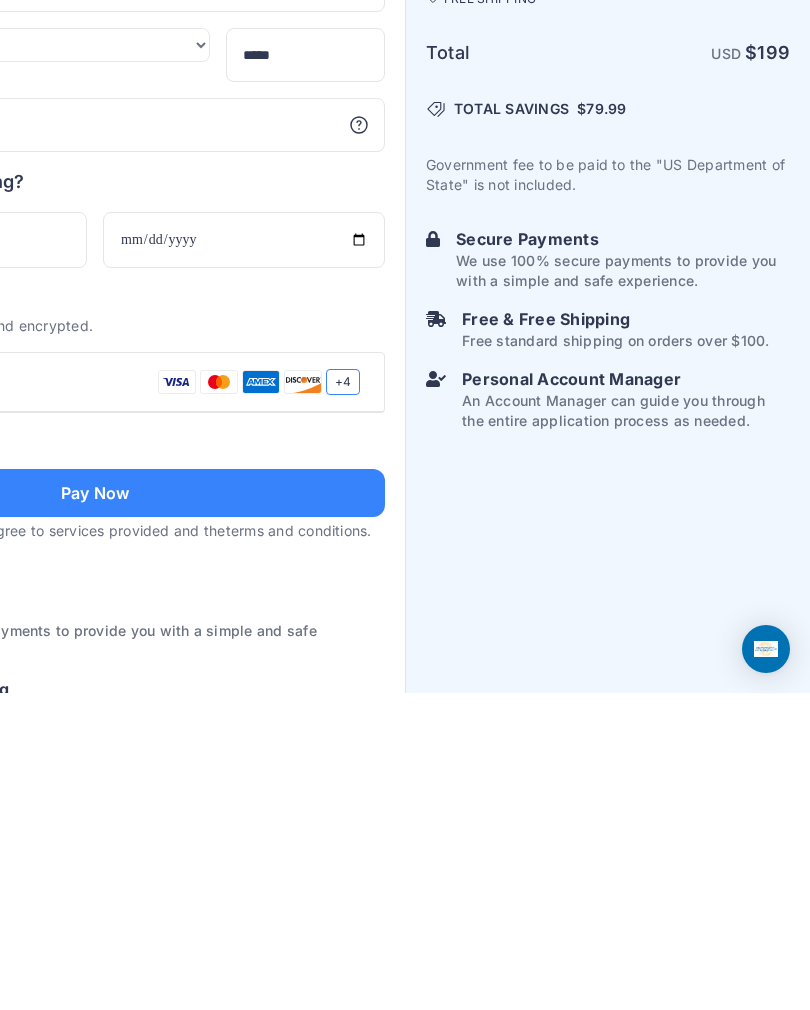 scroll, scrollTop: 1171, scrollLeft: 0, axis: vertical 